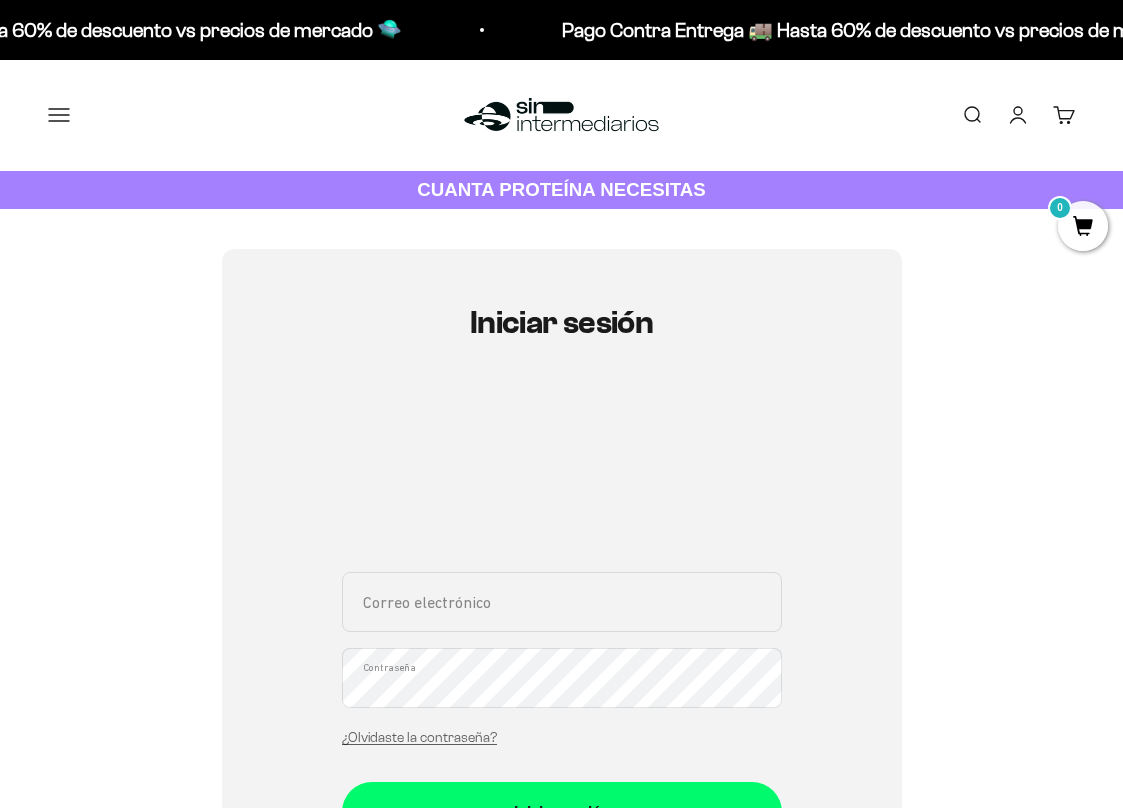 scroll, scrollTop: 0, scrollLeft: 0, axis: both 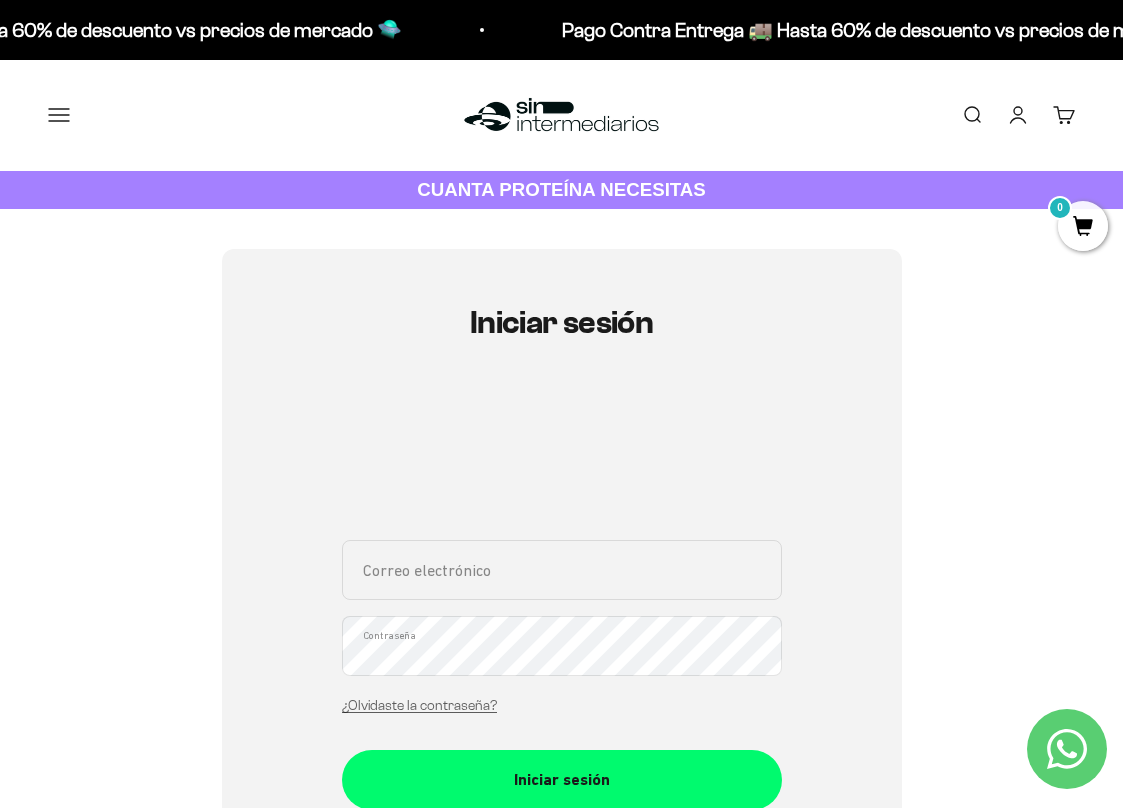 type on "junior-ft2@hotmail.com" 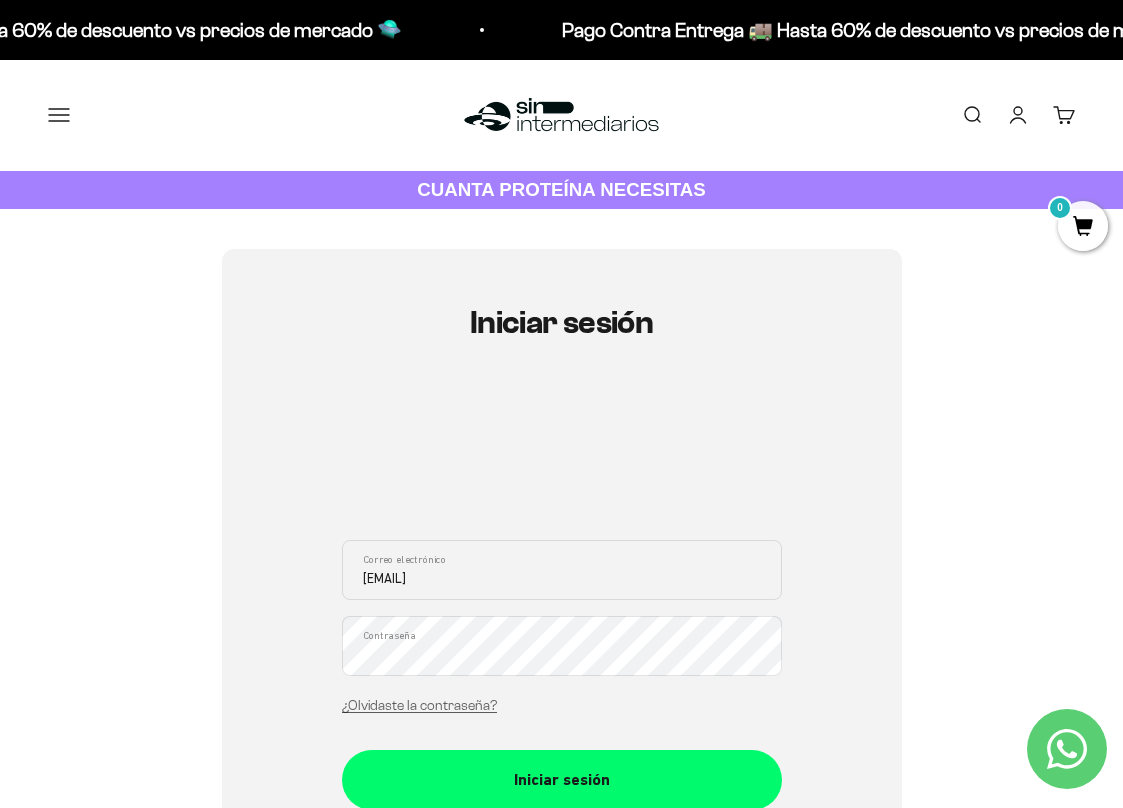 click on "Iniciar sesión" at bounding box center (562, 780) 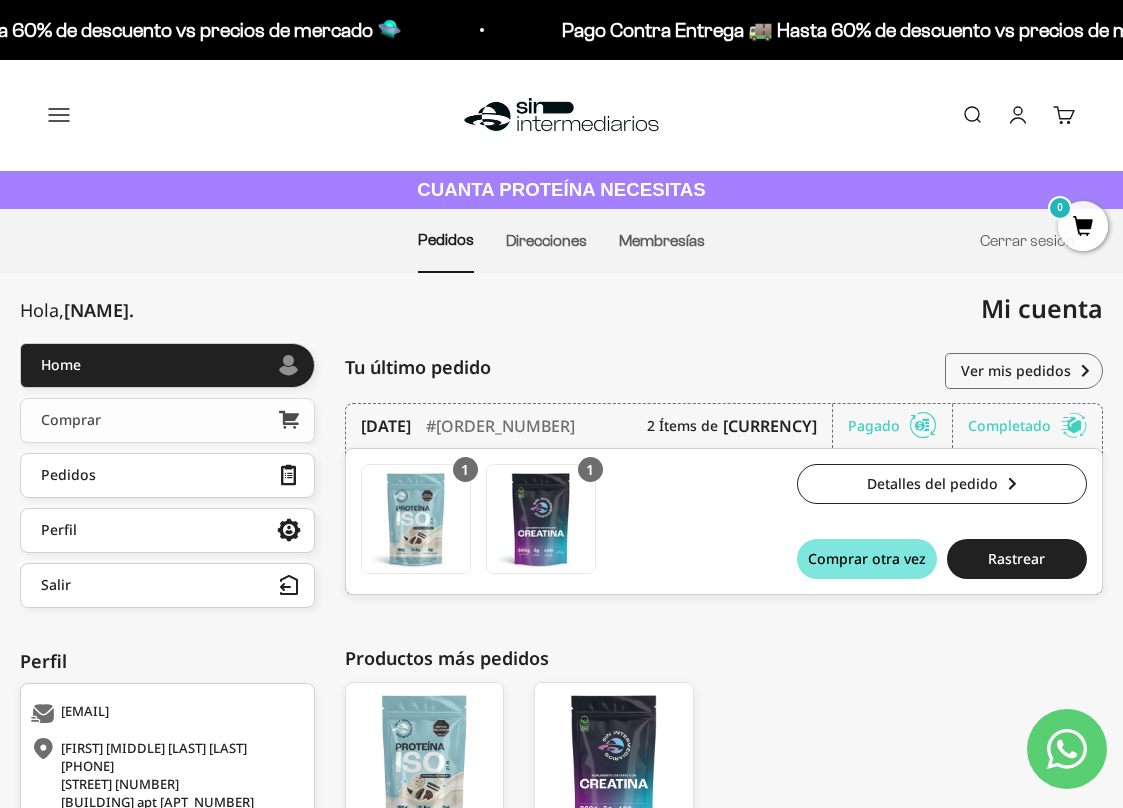scroll, scrollTop: 0, scrollLeft: 0, axis: both 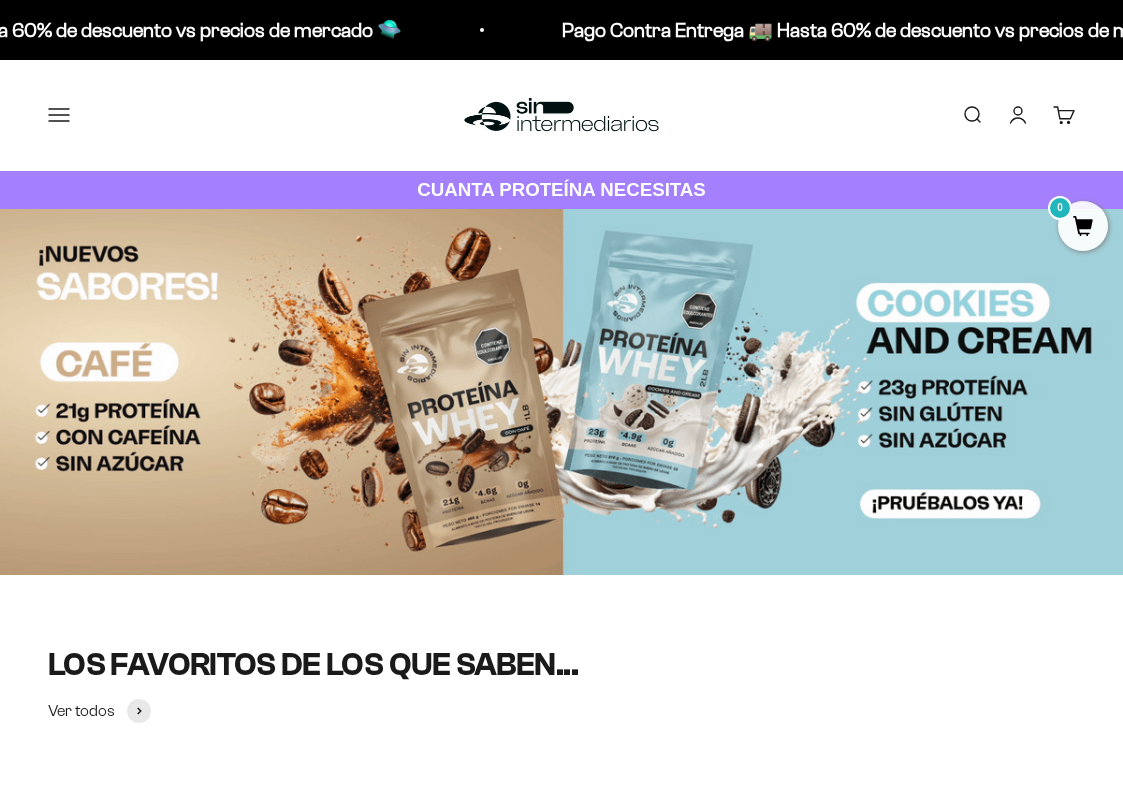 click on "Menú" at bounding box center (59, 115) 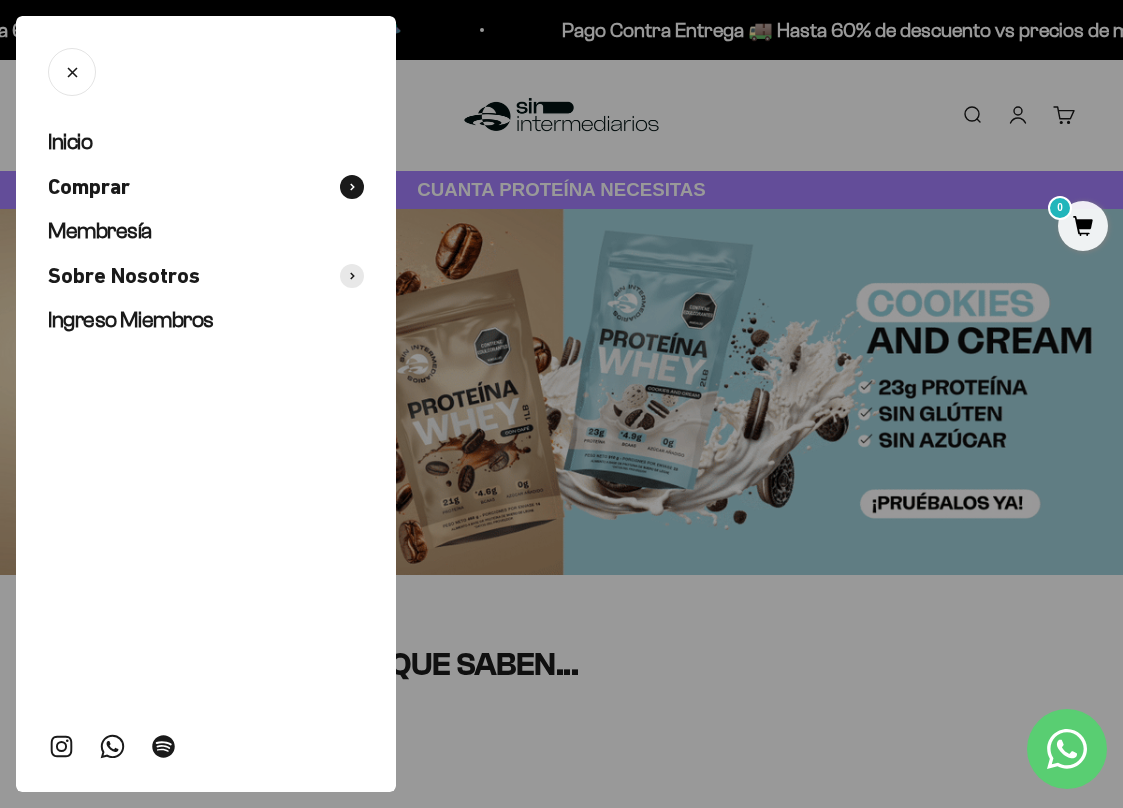 click on "Comprar" at bounding box center (89, 187) 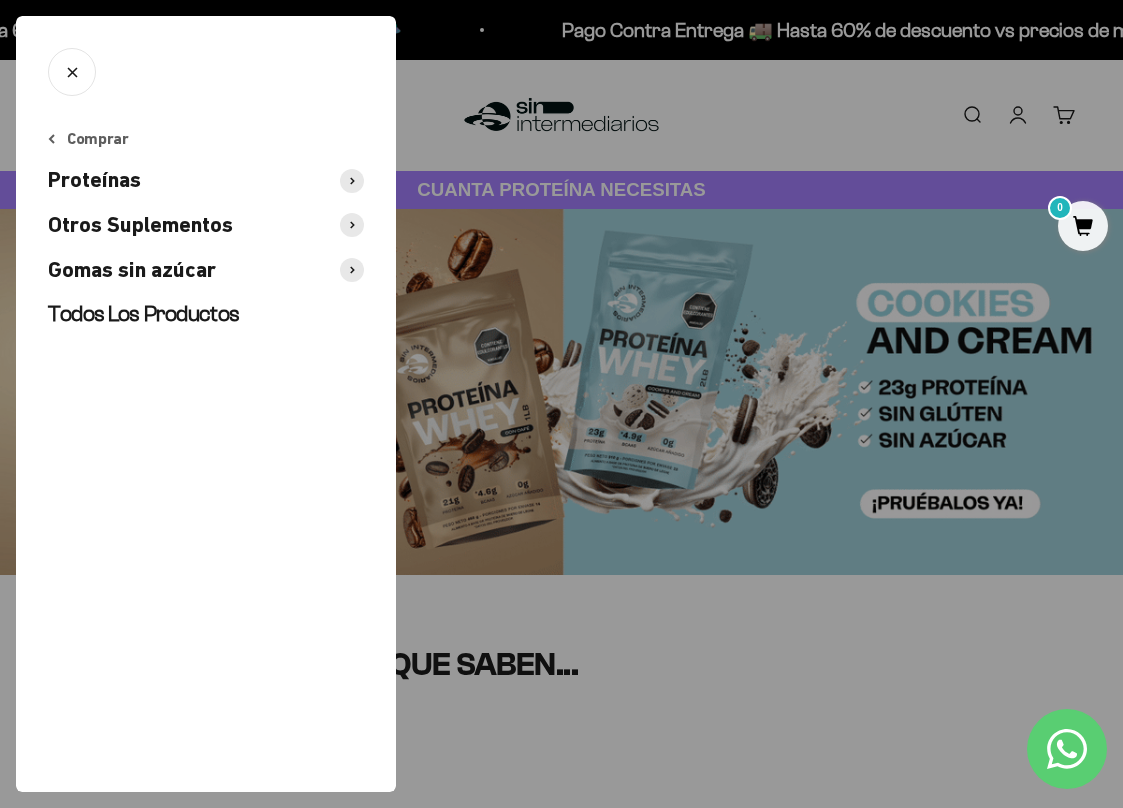 click on "Proteínas" at bounding box center [94, 180] 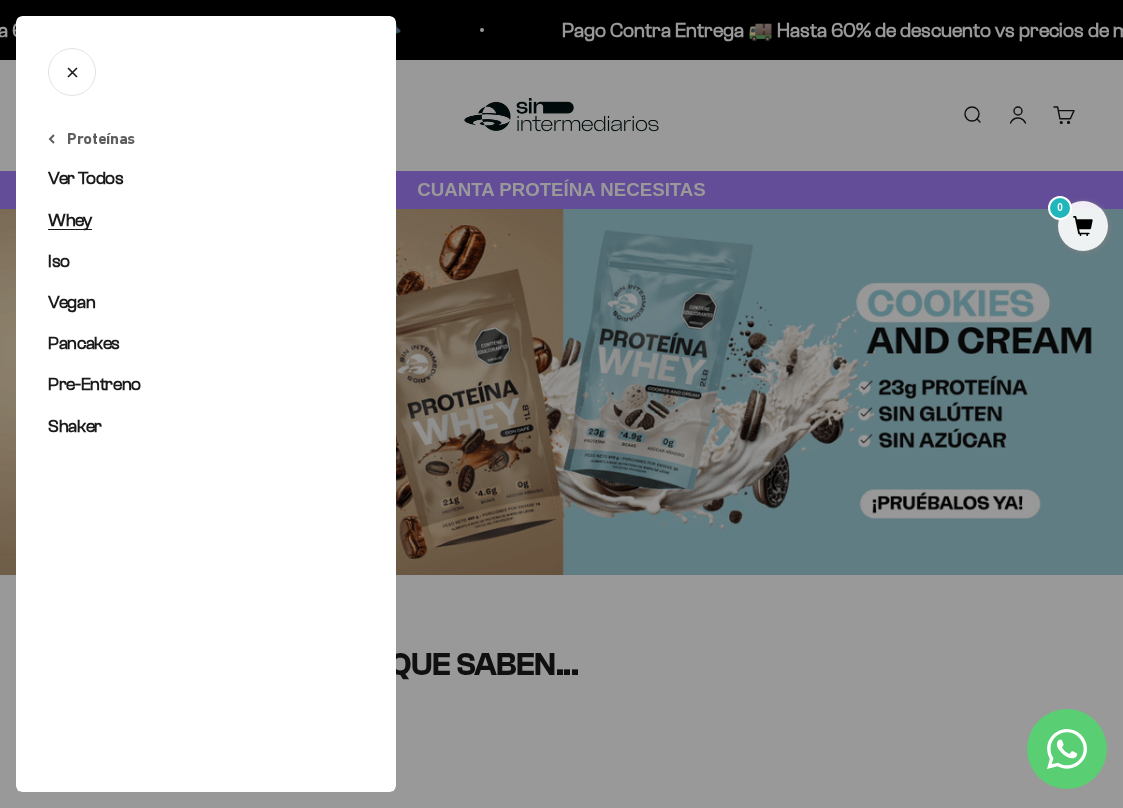 click on "Whey" at bounding box center [70, 220] 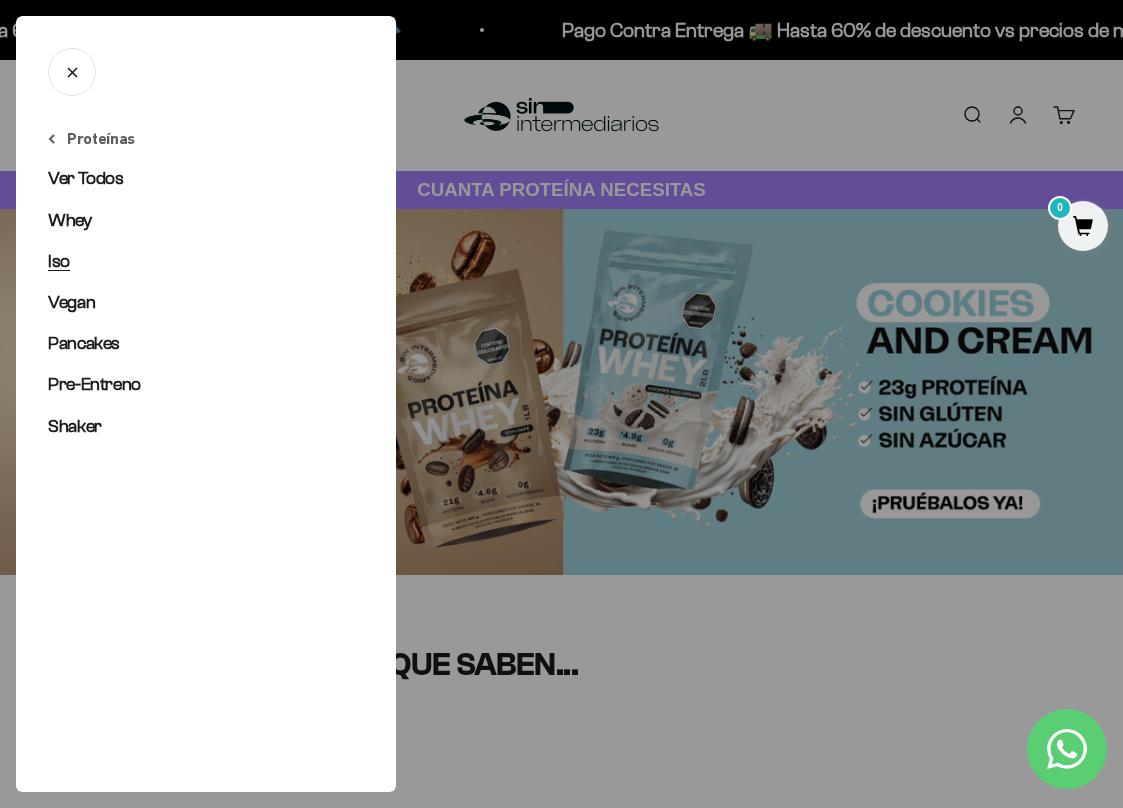 click on "Iso" at bounding box center [206, 261] 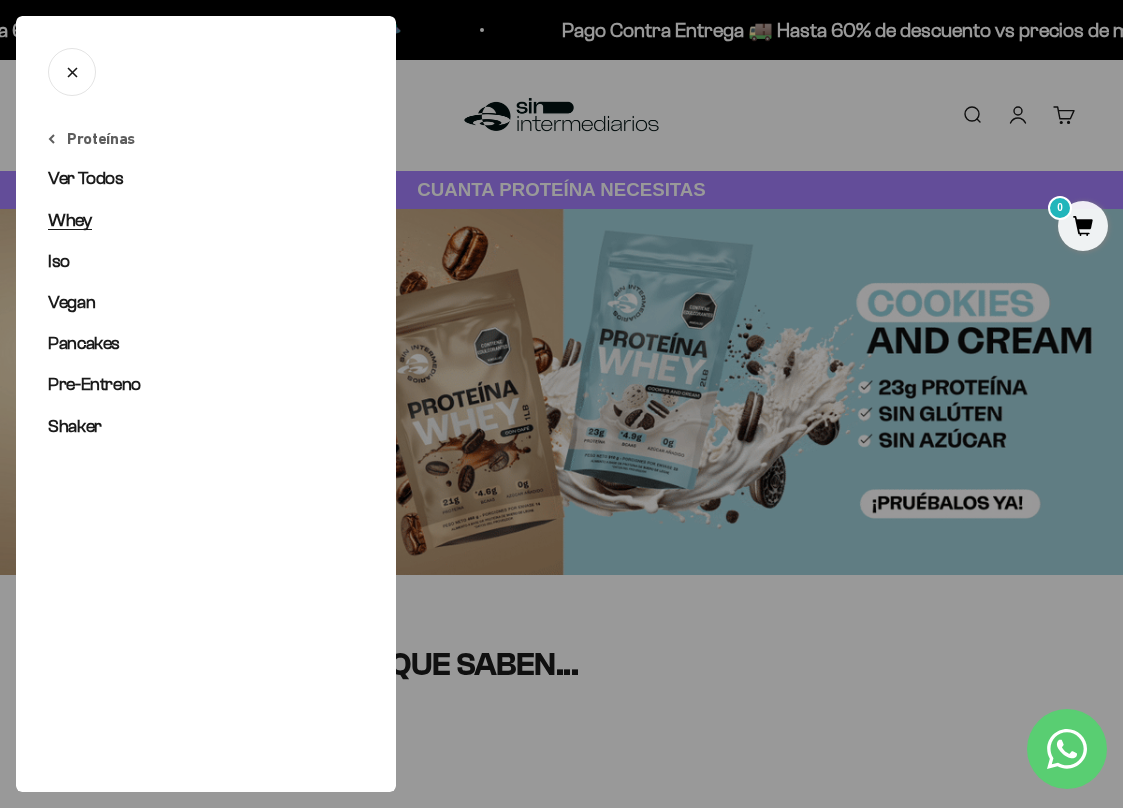 click on "Whey" at bounding box center (206, 220) 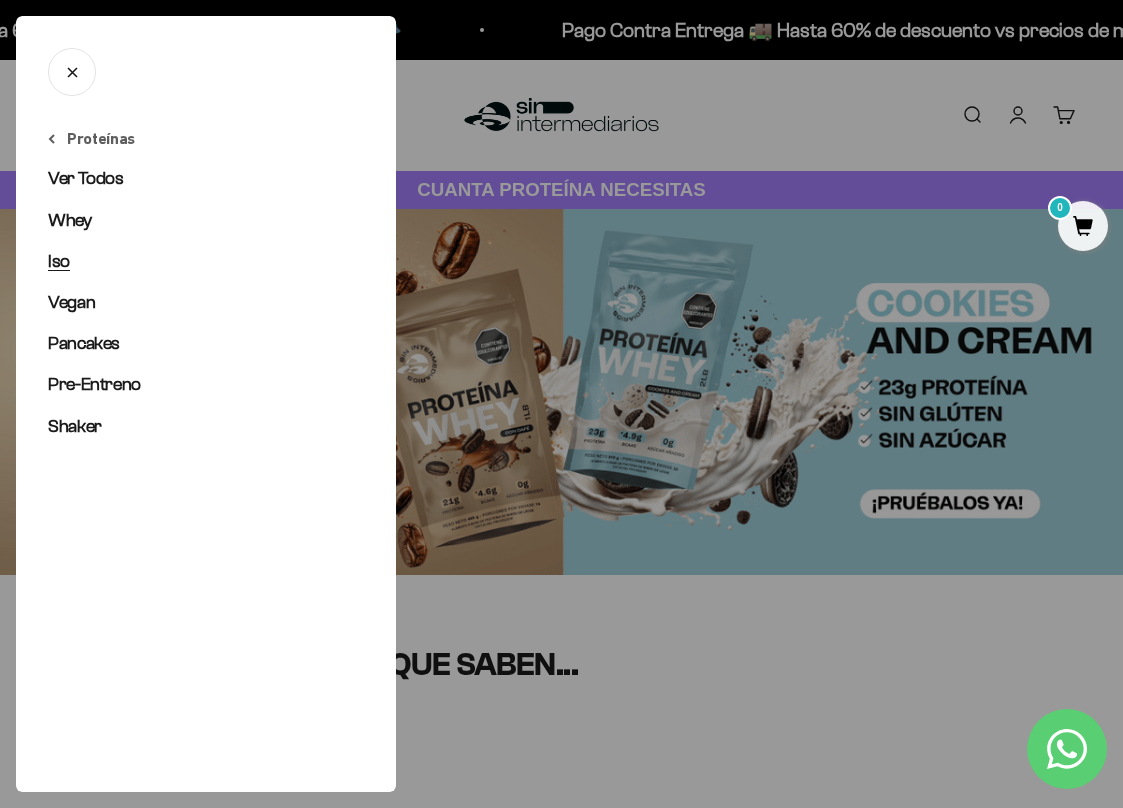 click on "Iso" at bounding box center [206, 261] 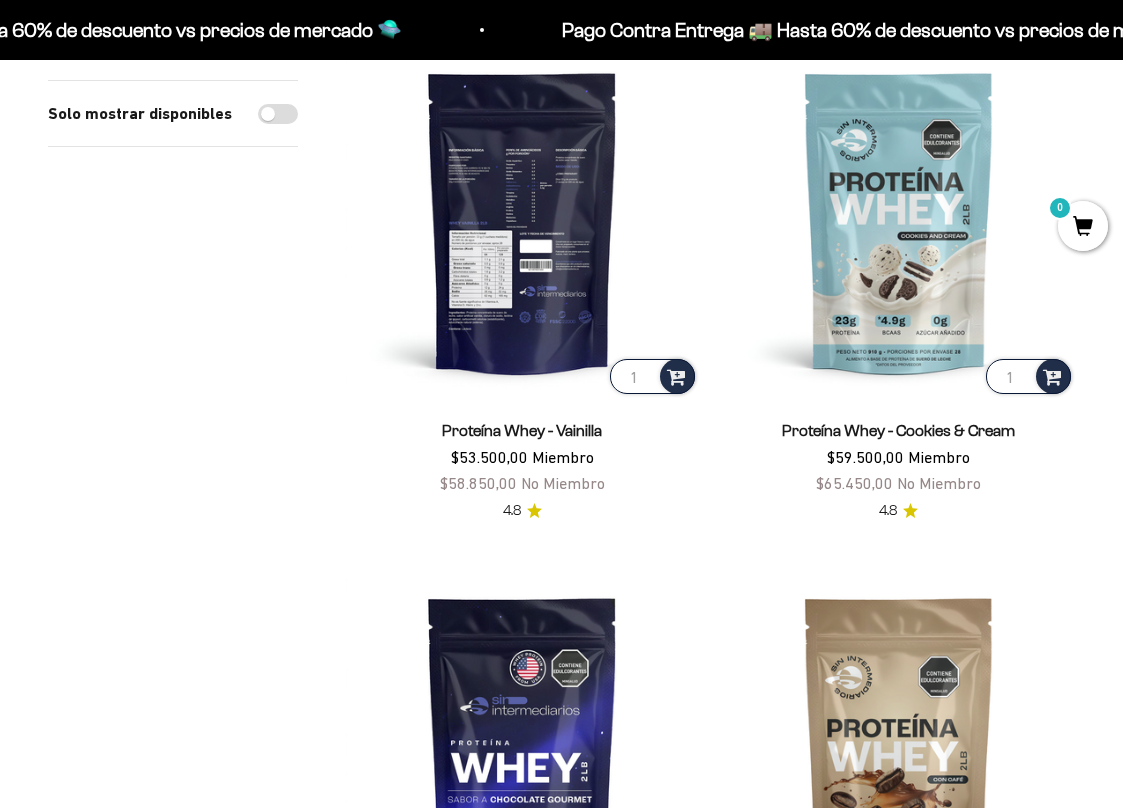 scroll, scrollTop: 270, scrollLeft: 0, axis: vertical 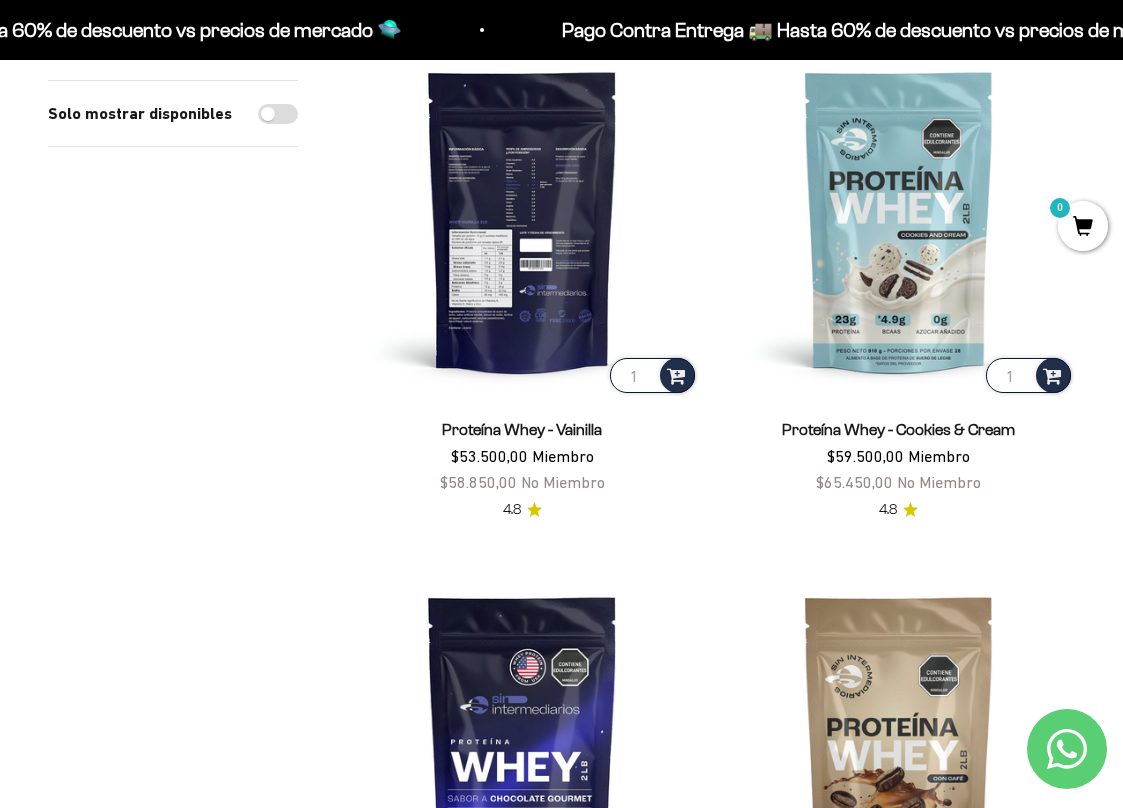 click at bounding box center (522, 221) 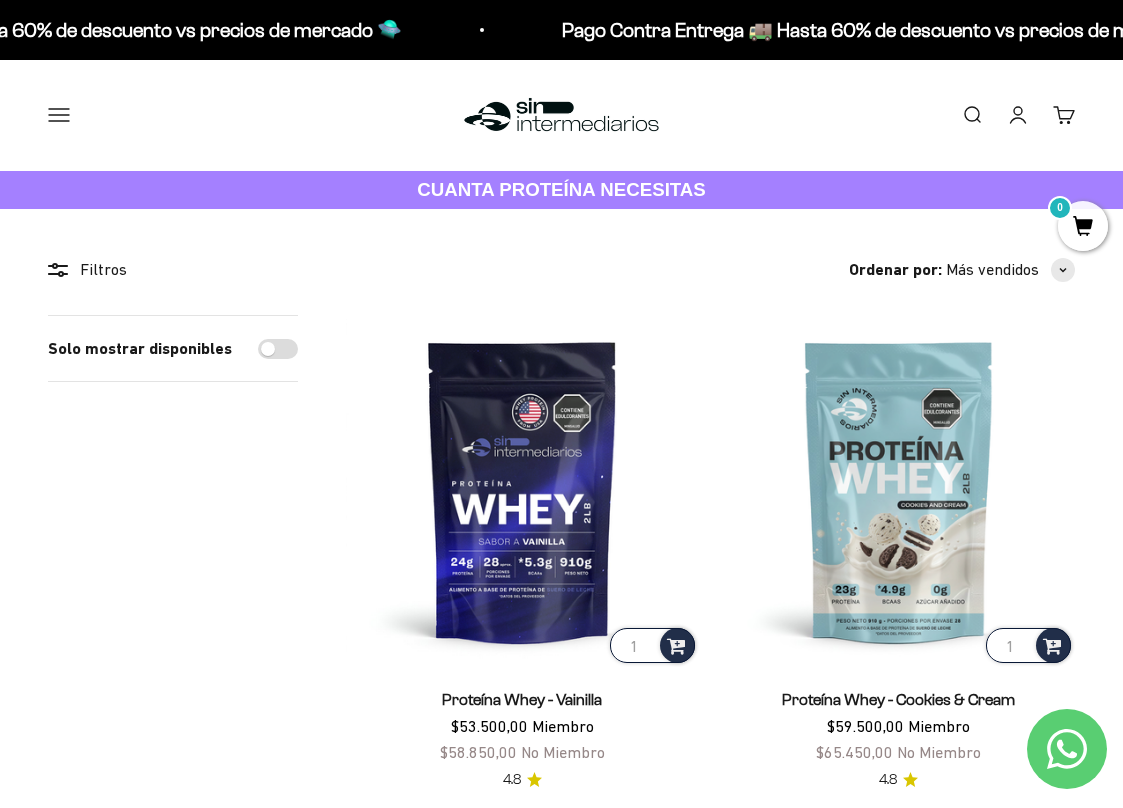 scroll, scrollTop: 0, scrollLeft: 0, axis: both 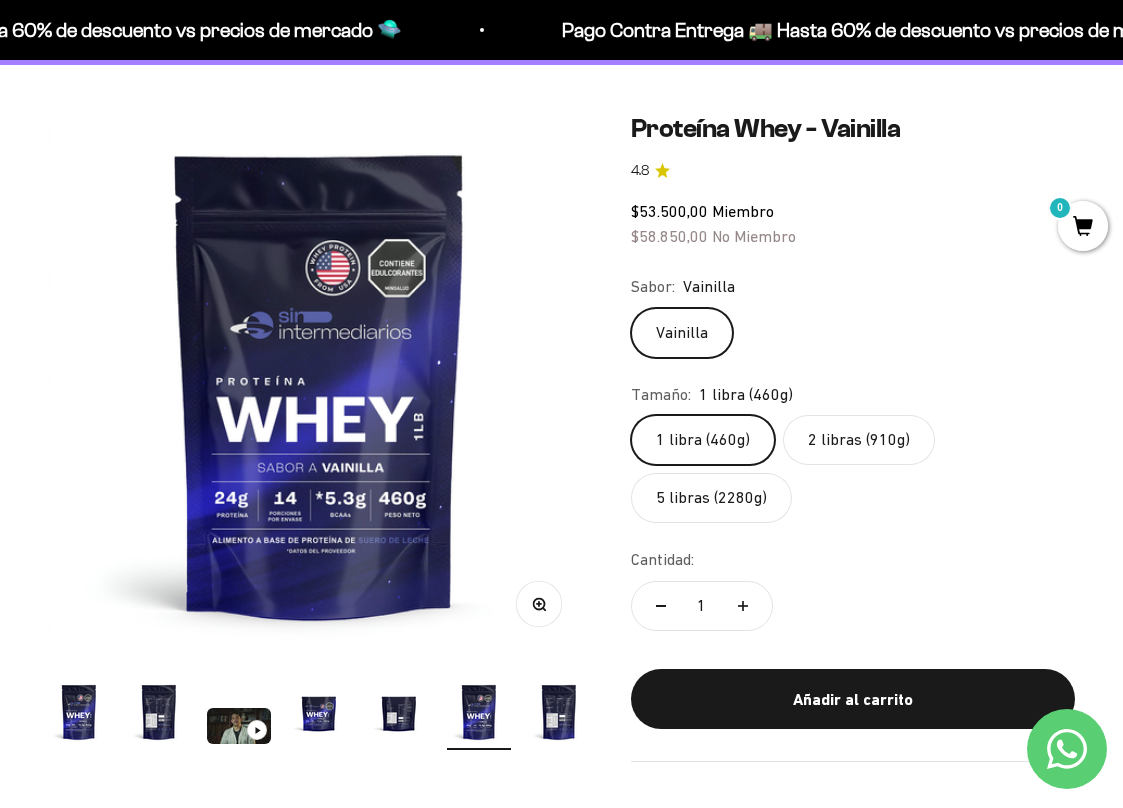 click at bounding box center [159, 712] 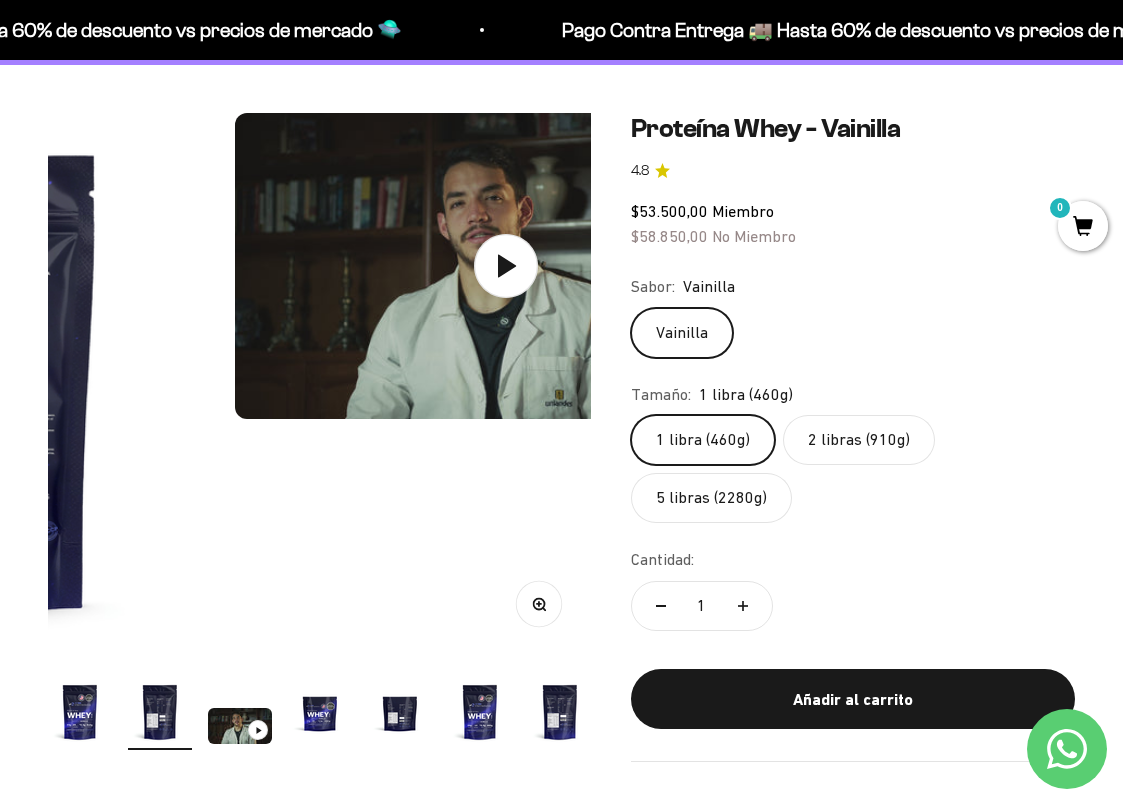 scroll, scrollTop: 0, scrollLeft: 555, axis: horizontal 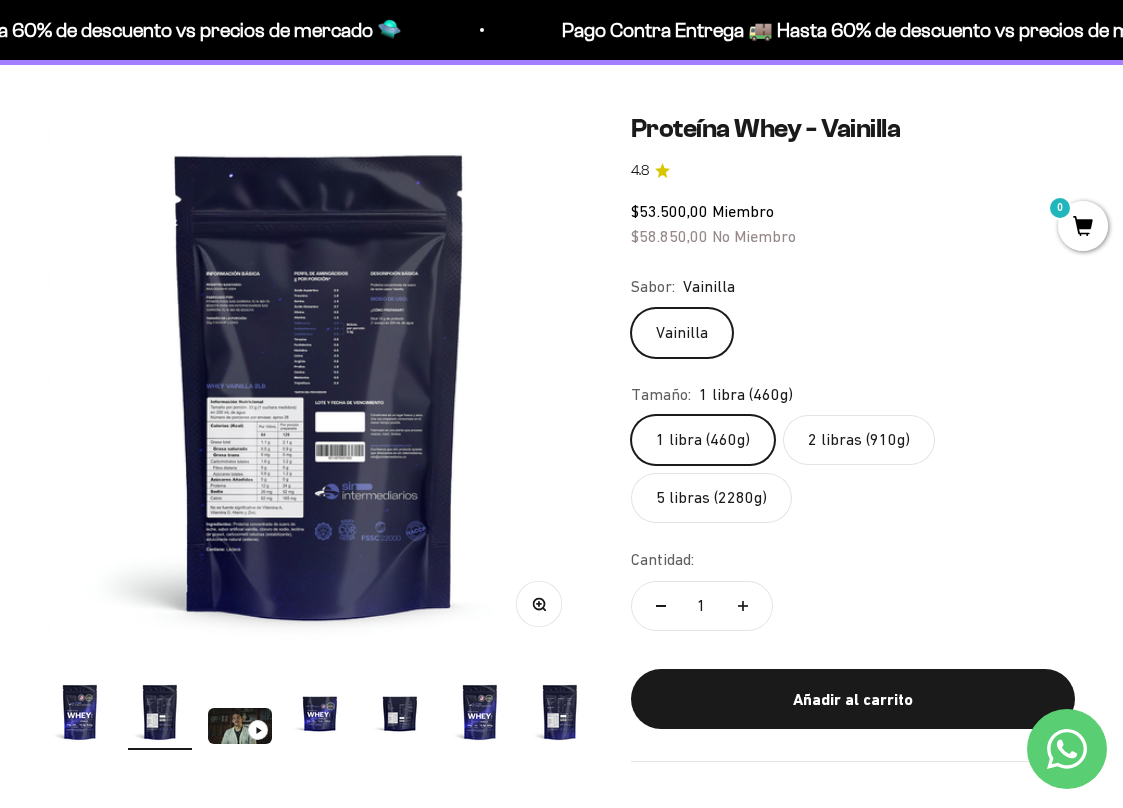 click at bounding box center (319, 384) 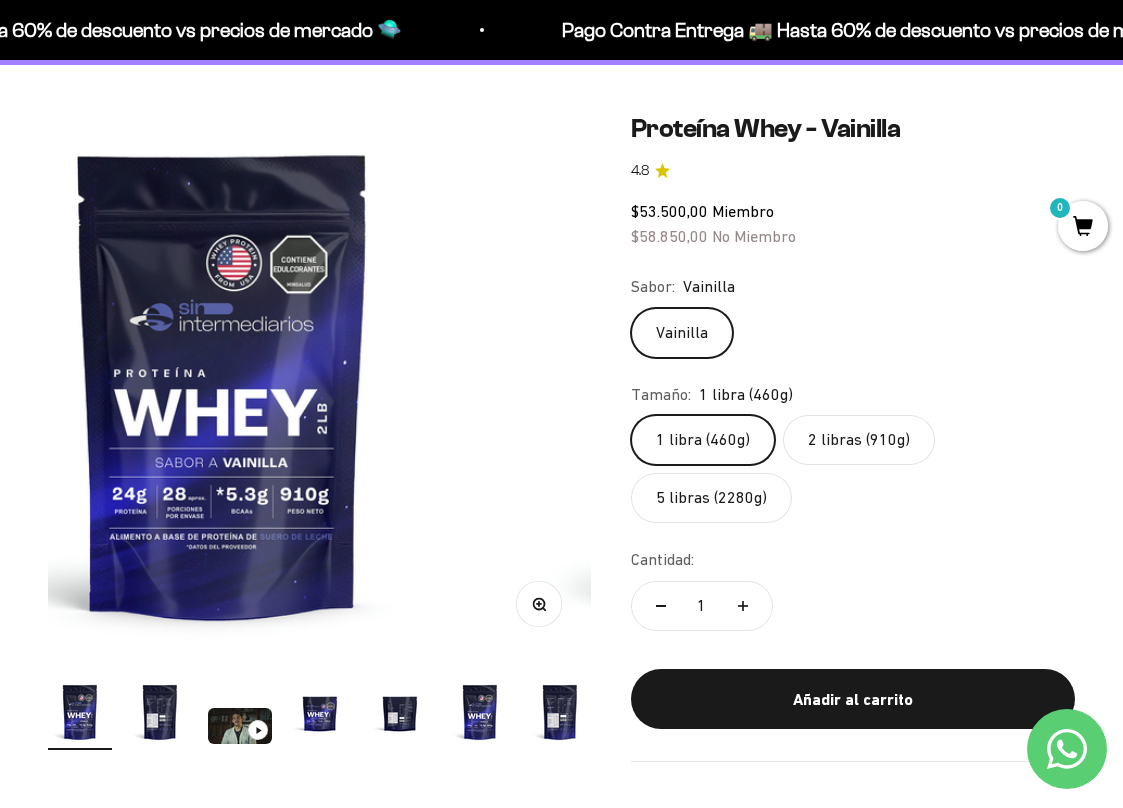 scroll, scrollTop: 0, scrollLeft: 0, axis: both 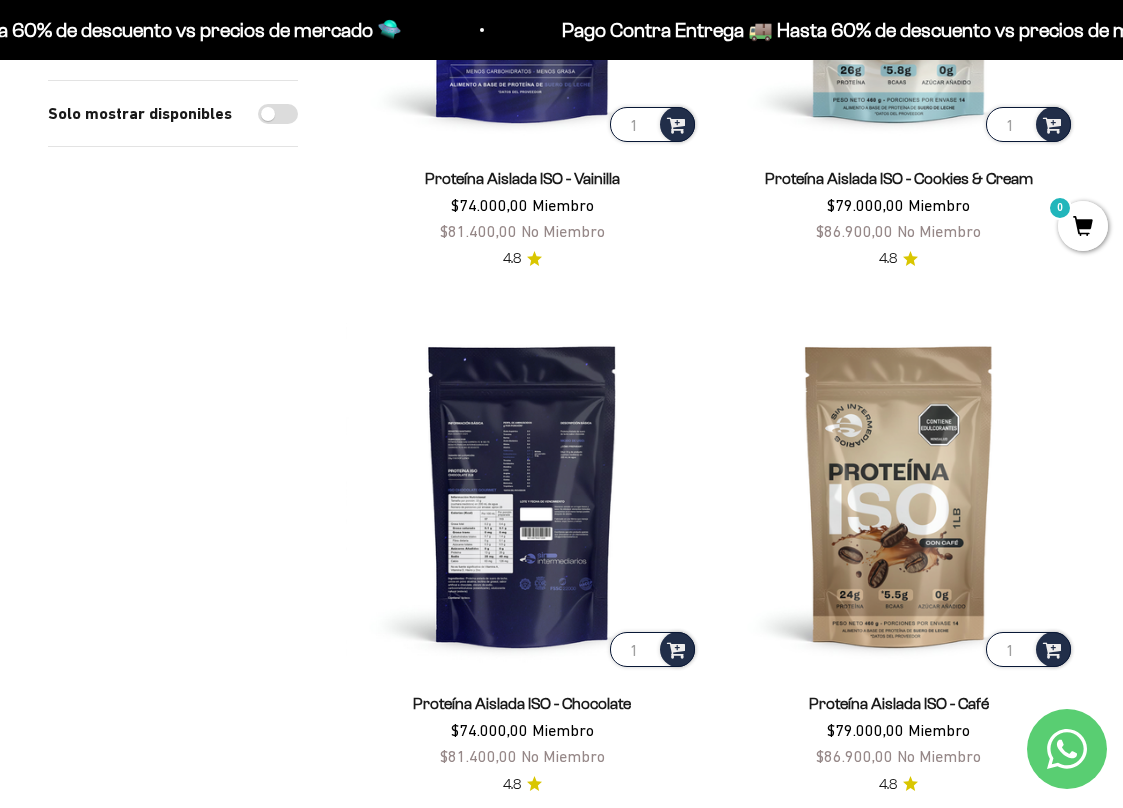 click at bounding box center [522, 495] 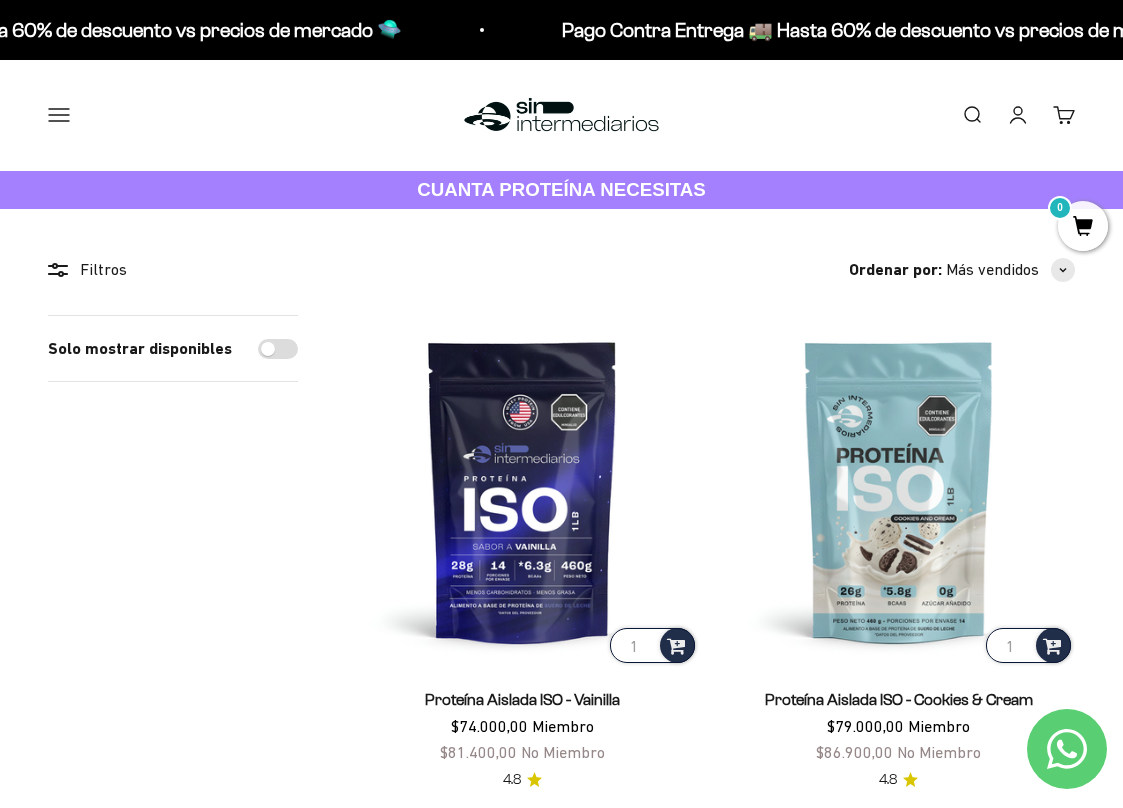 scroll, scrollTop: 0, scrollLeft: 0, axis: both 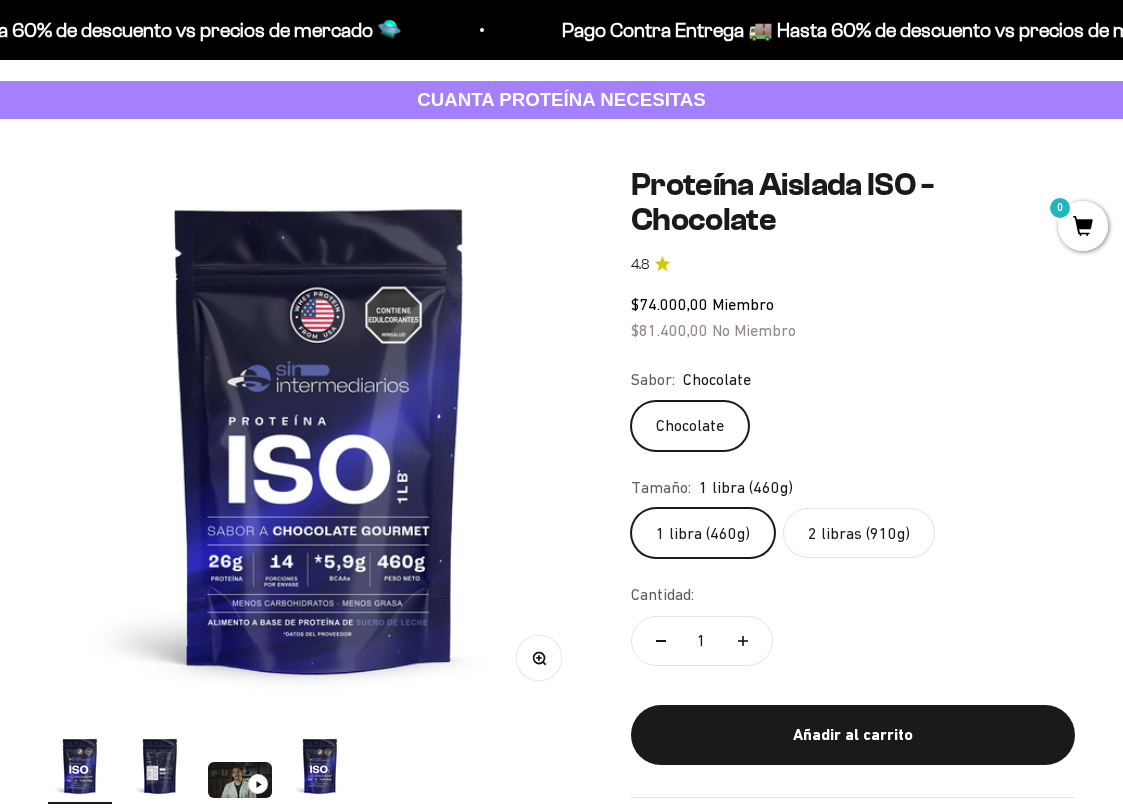 click on "2 libras (910g)" 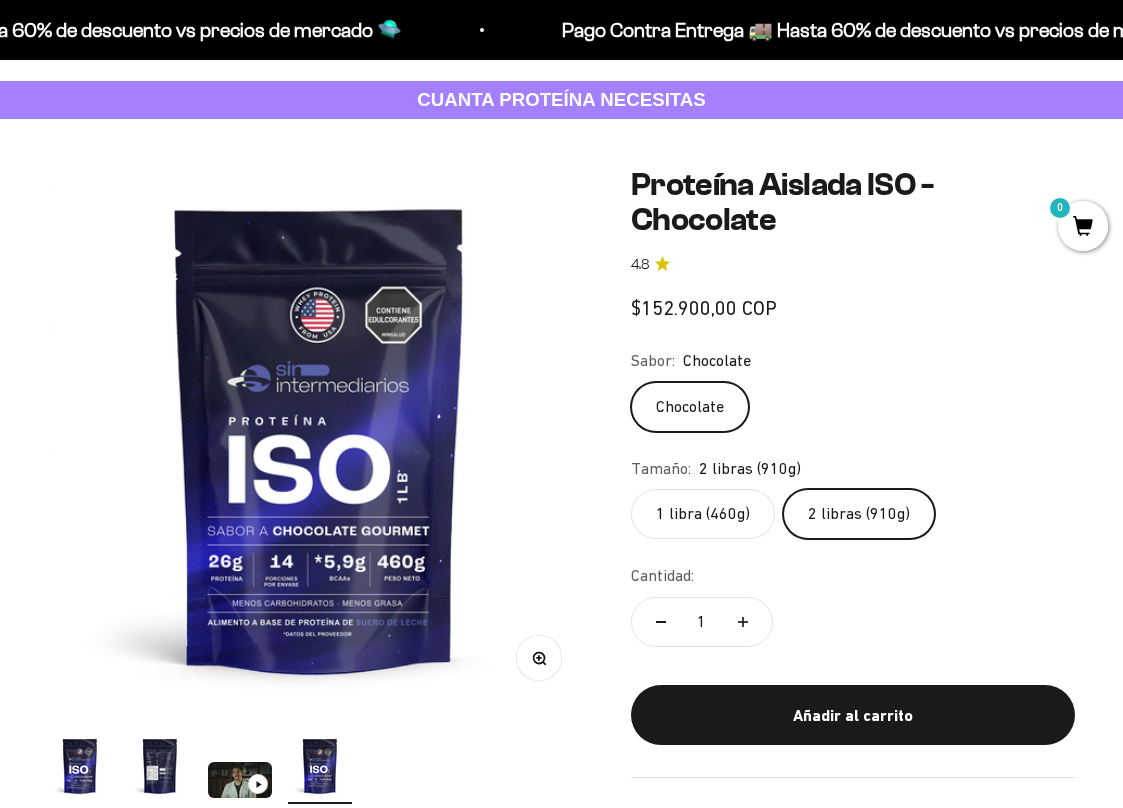 scroll, scrollTop: 0, scrollLeft: 1664, axis: horizontal 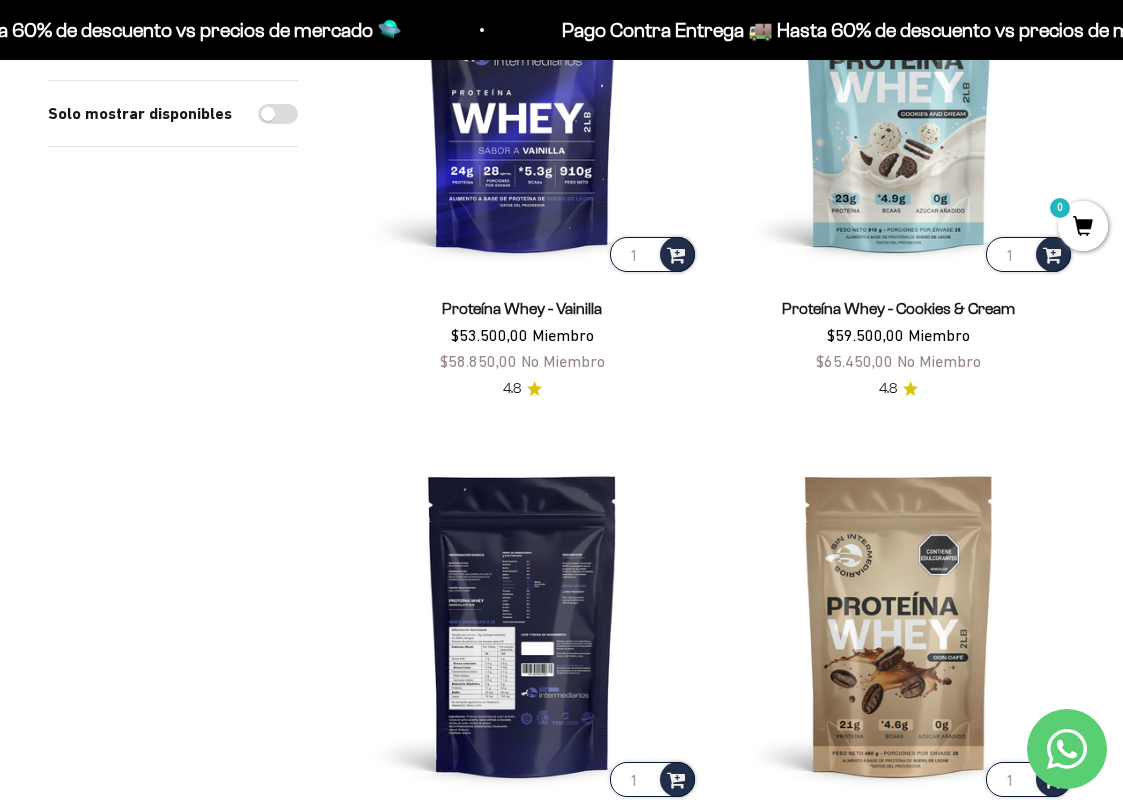 click at bounding box center (522, 625) 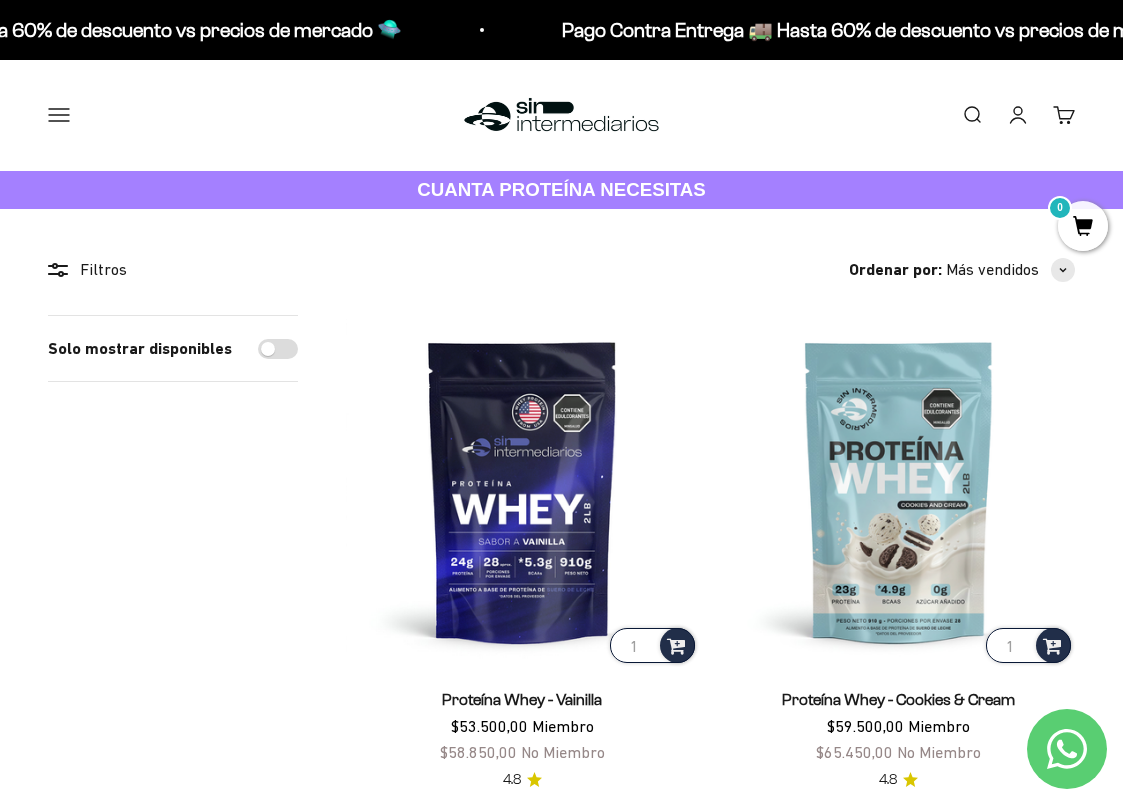 scroll, scrollTop: 0, scrollLeft: 0, axis: both 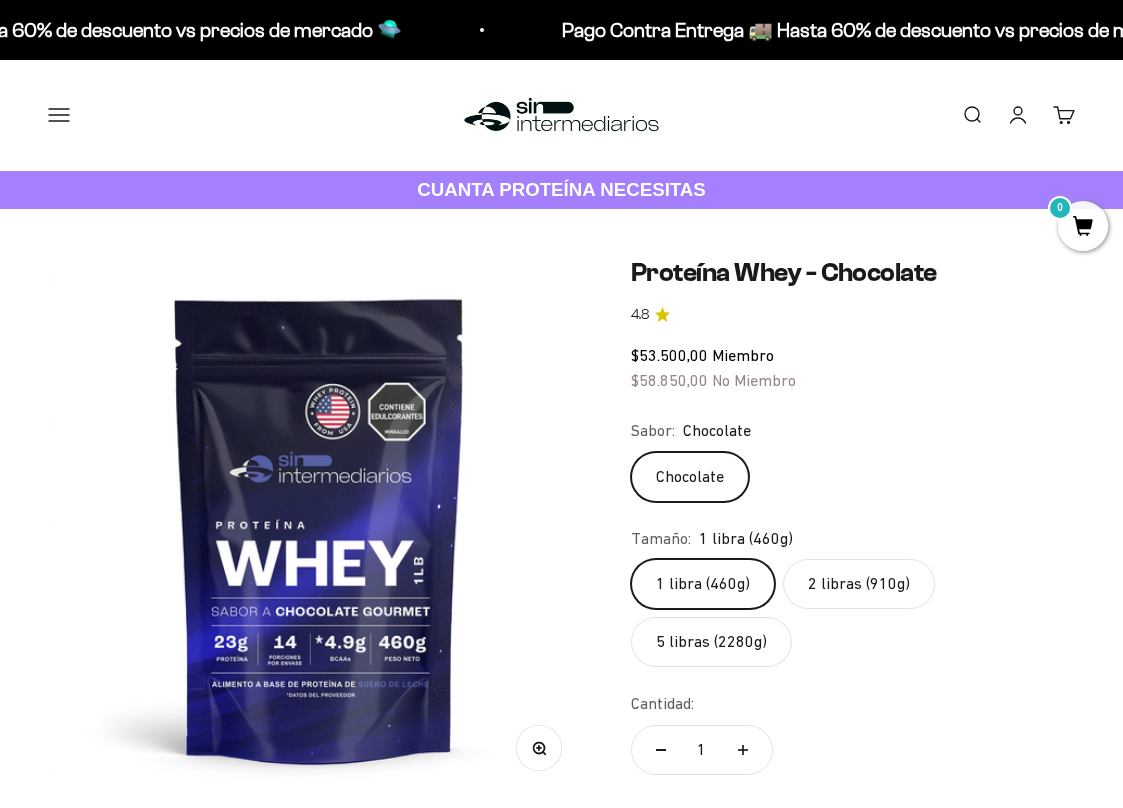 click on "2 libras (910g)" 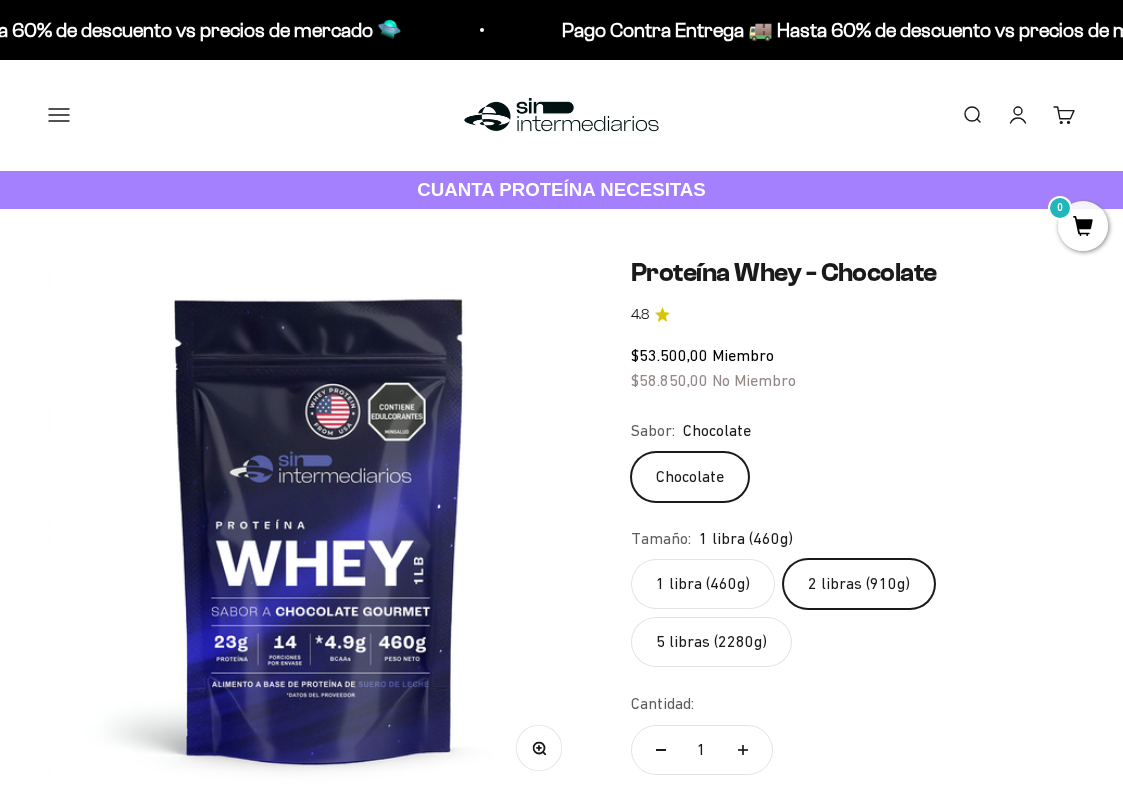 scroll, scrollTop: 0, scrollLeft: 0, axis: both 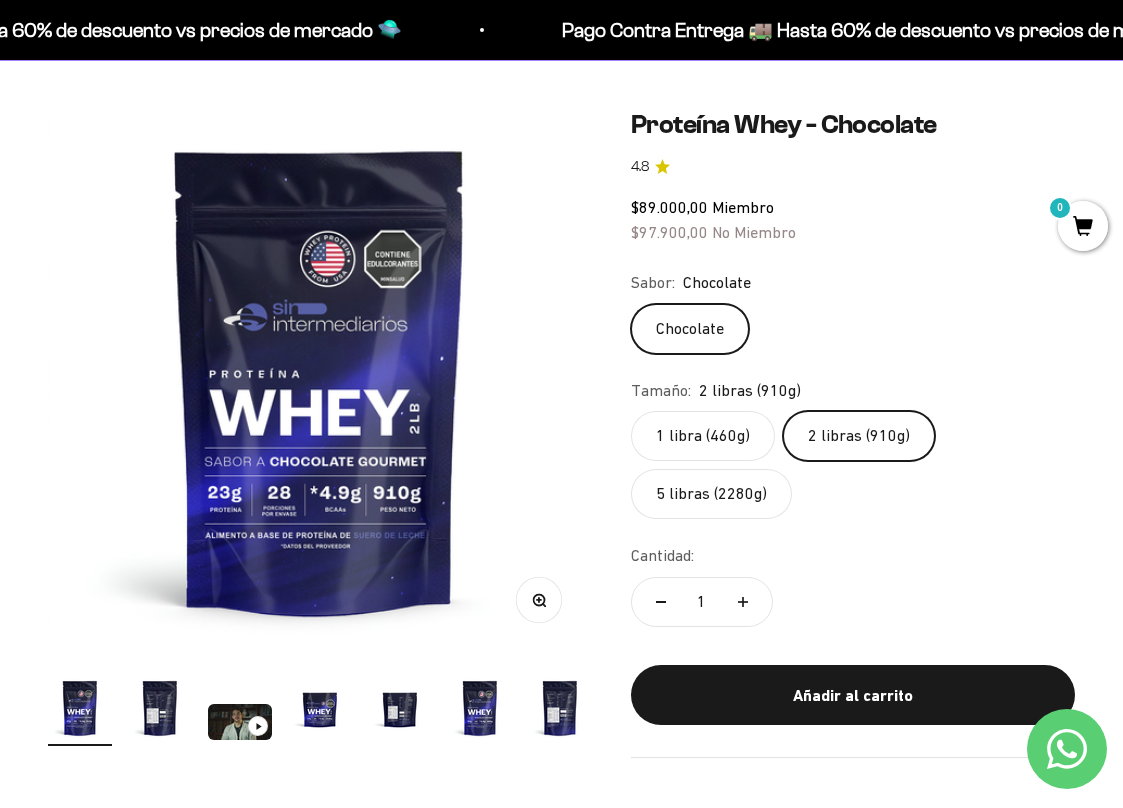 click at bounding box center [160, 708] 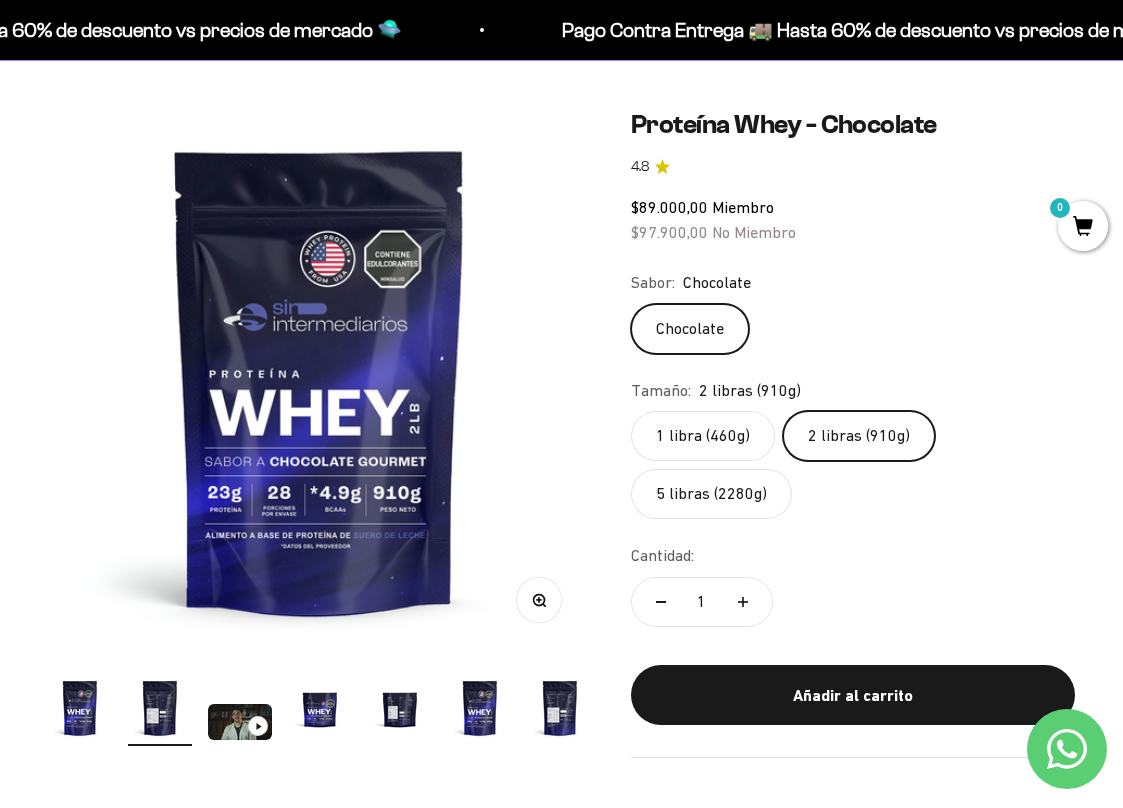scroll, scrollTop: 0, scrollLeft: 555, axis: horizontal 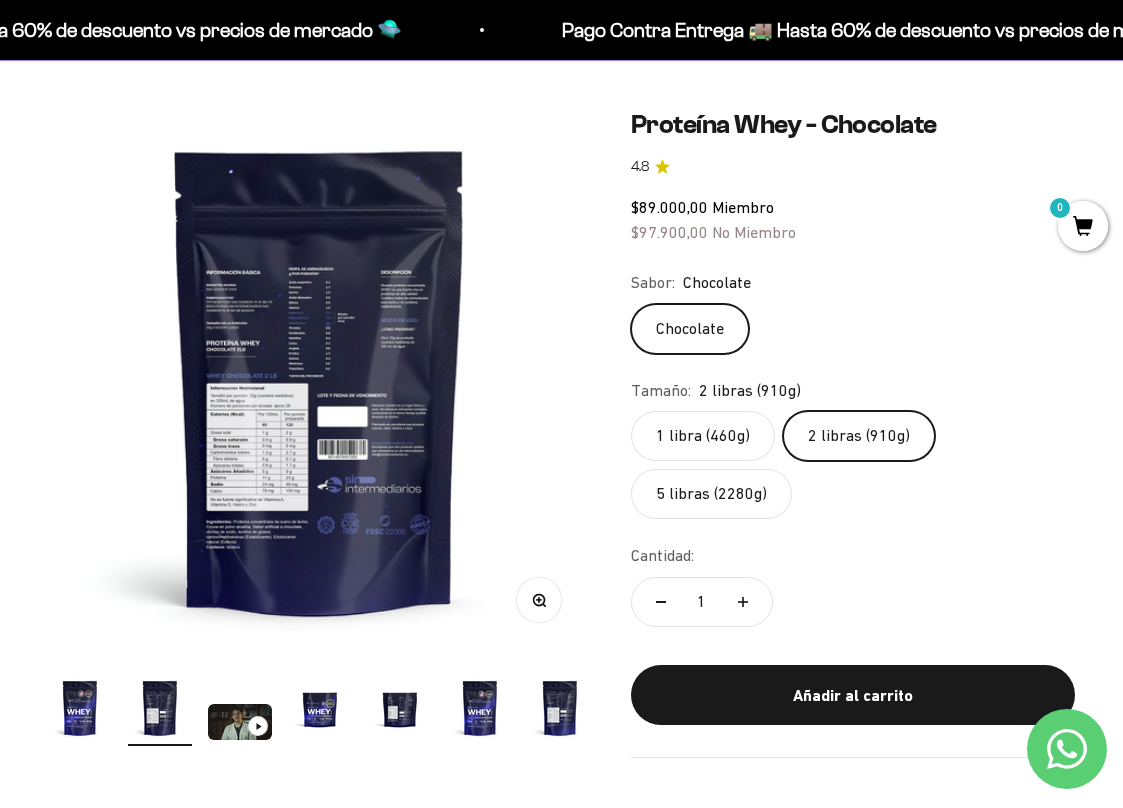 click at bounding box center [319, 380] 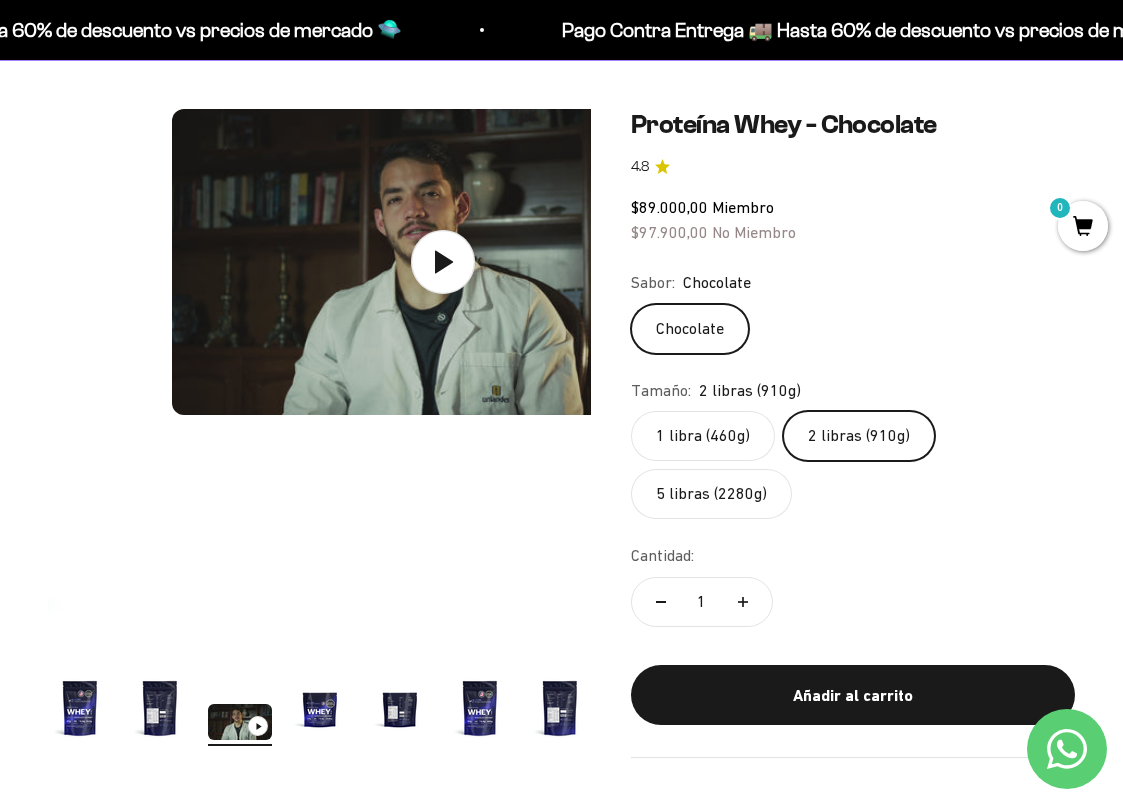 scroll, scrollTop: 0, scrollLeft: 1110, axis: horizontal 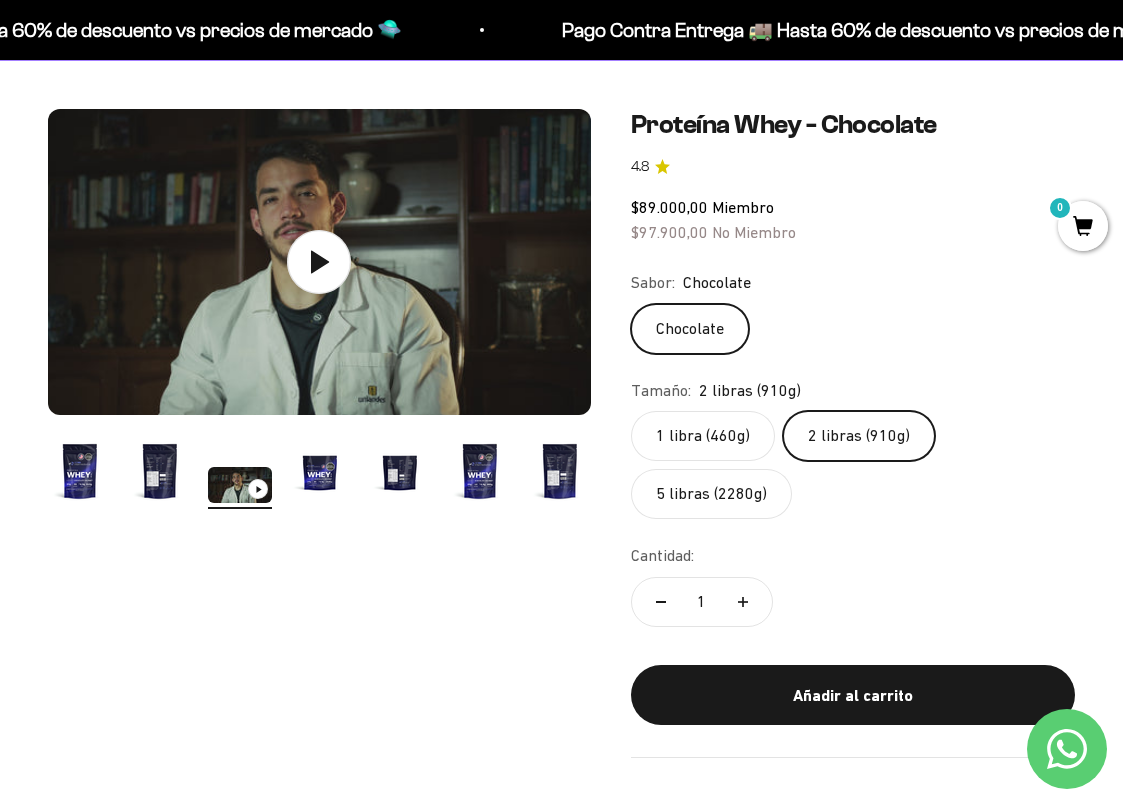 click at bounding box center (400, 471) 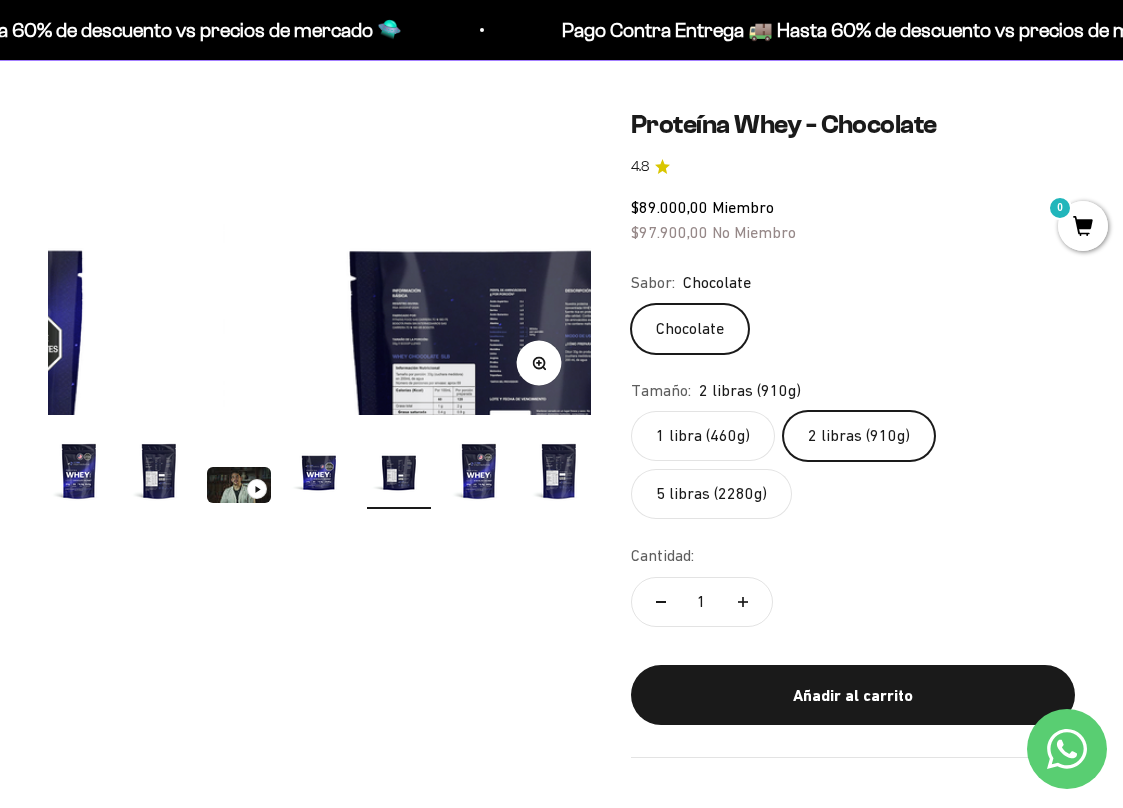 scroll, scrollTop: 0, scrollLeft: 2219, axis: horizontal 